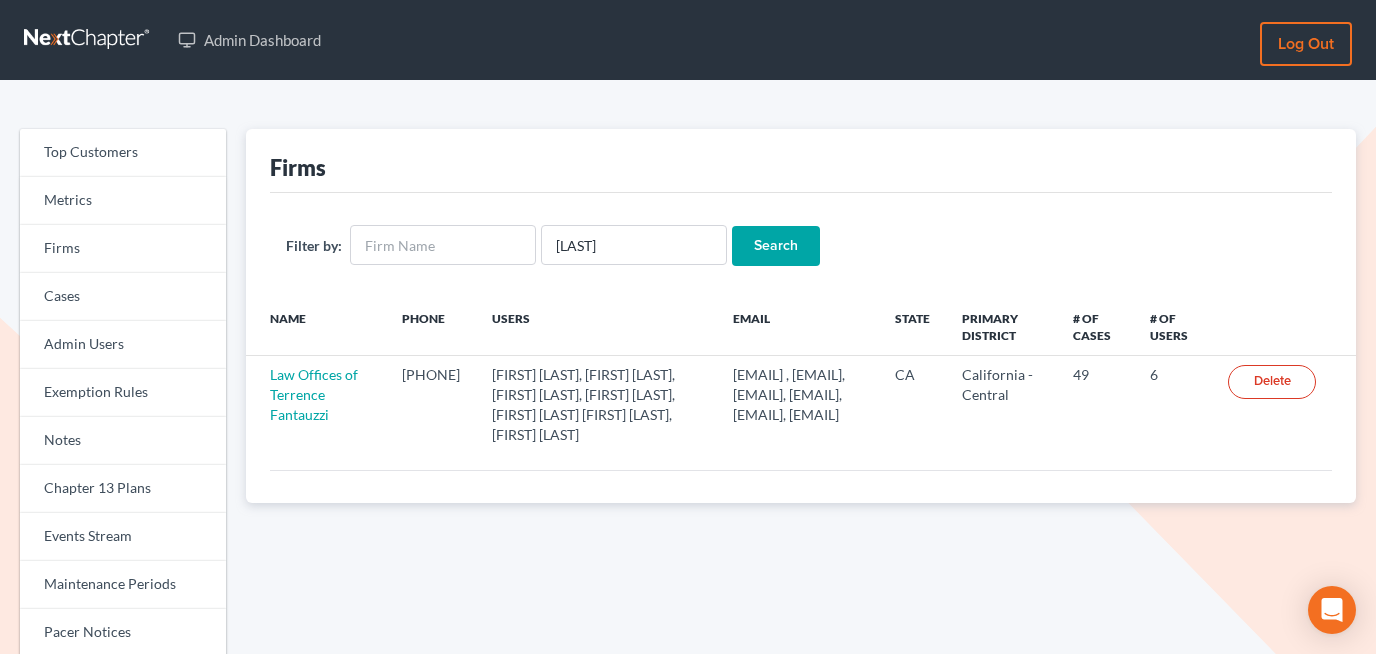 scroll, scrollTop: 0, scrollLeft: 0, axis: both 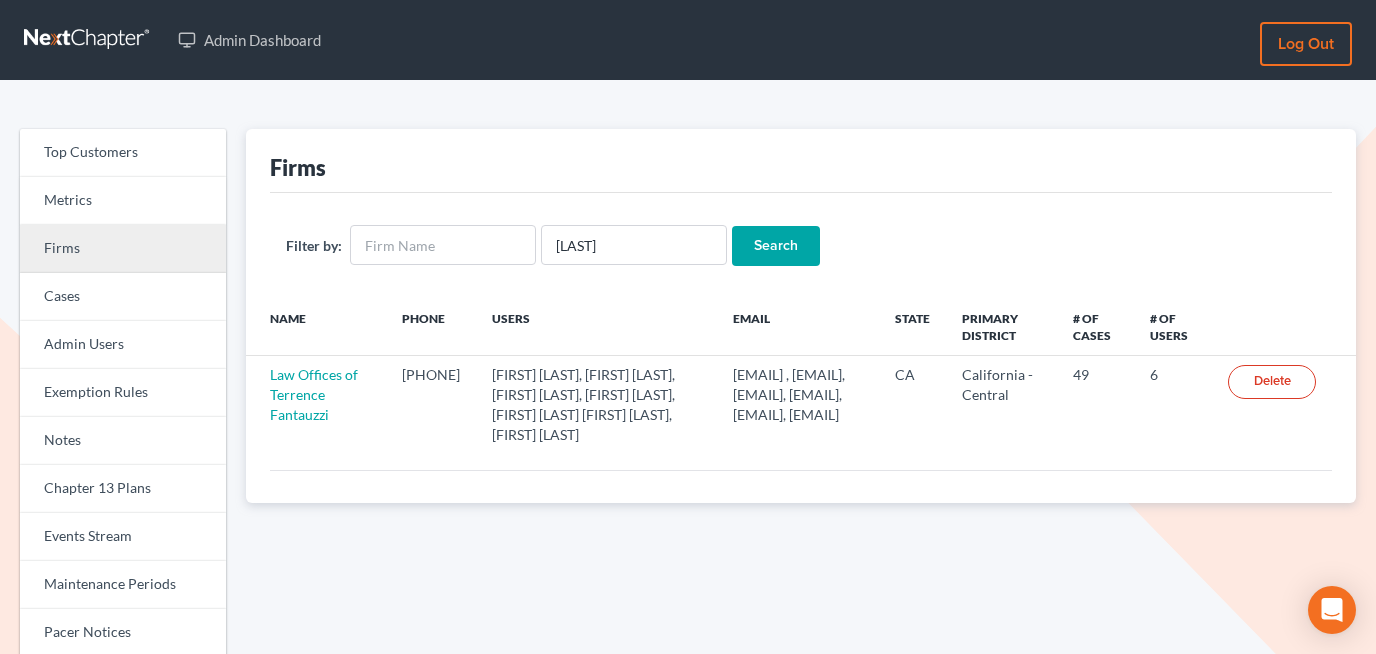 click on "Firms" at bounding box center [123, 249] 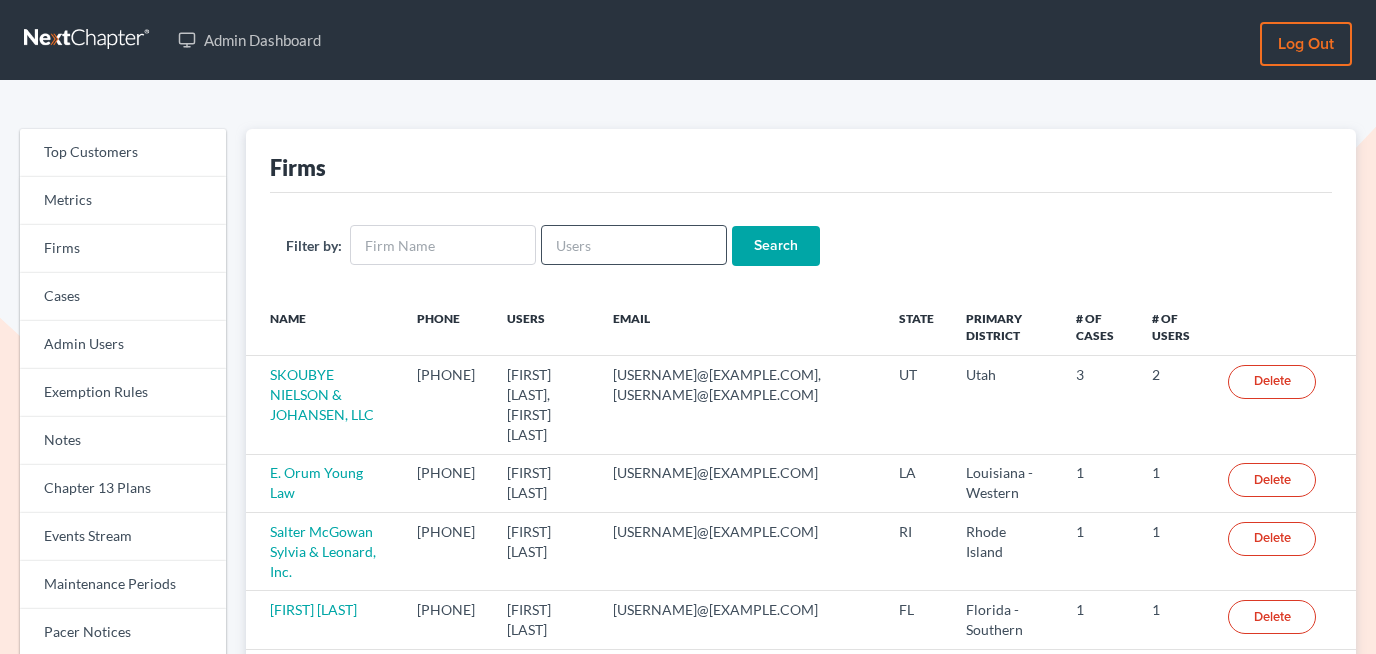 scroll, scrollTop: 0, scrollLeft: 0, axis: both 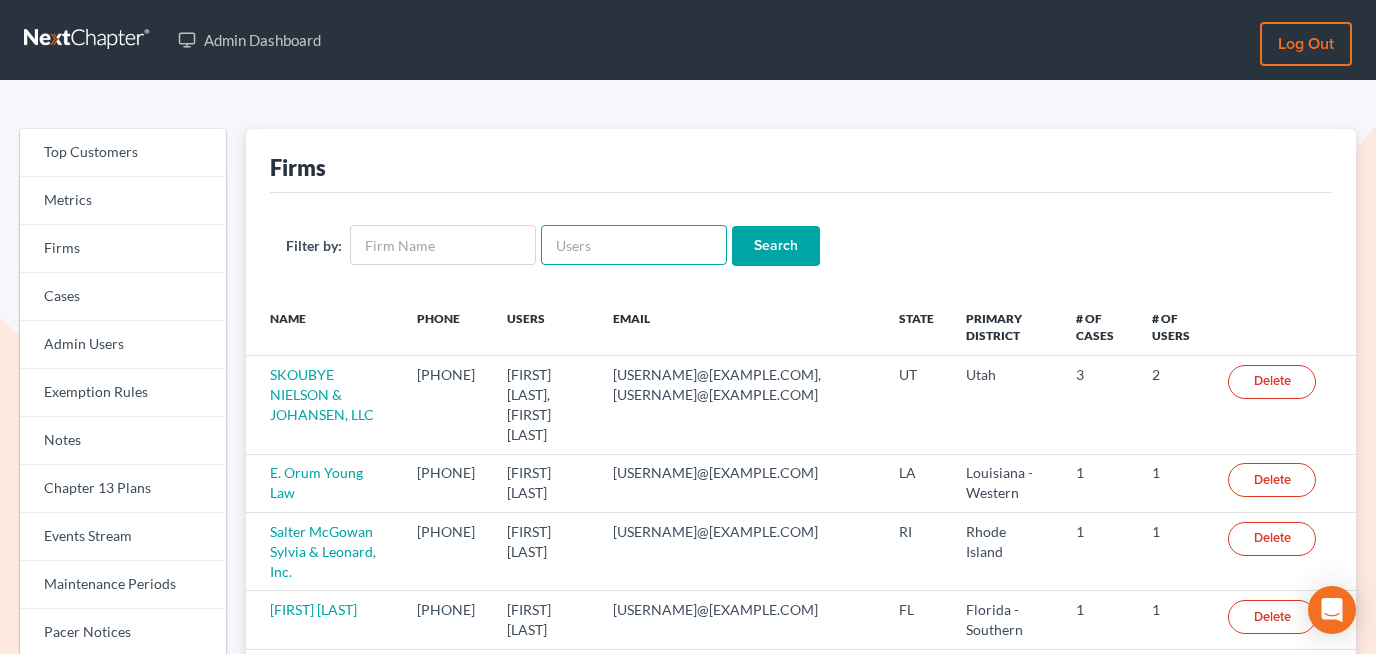 click at bounding box center [634, 245] 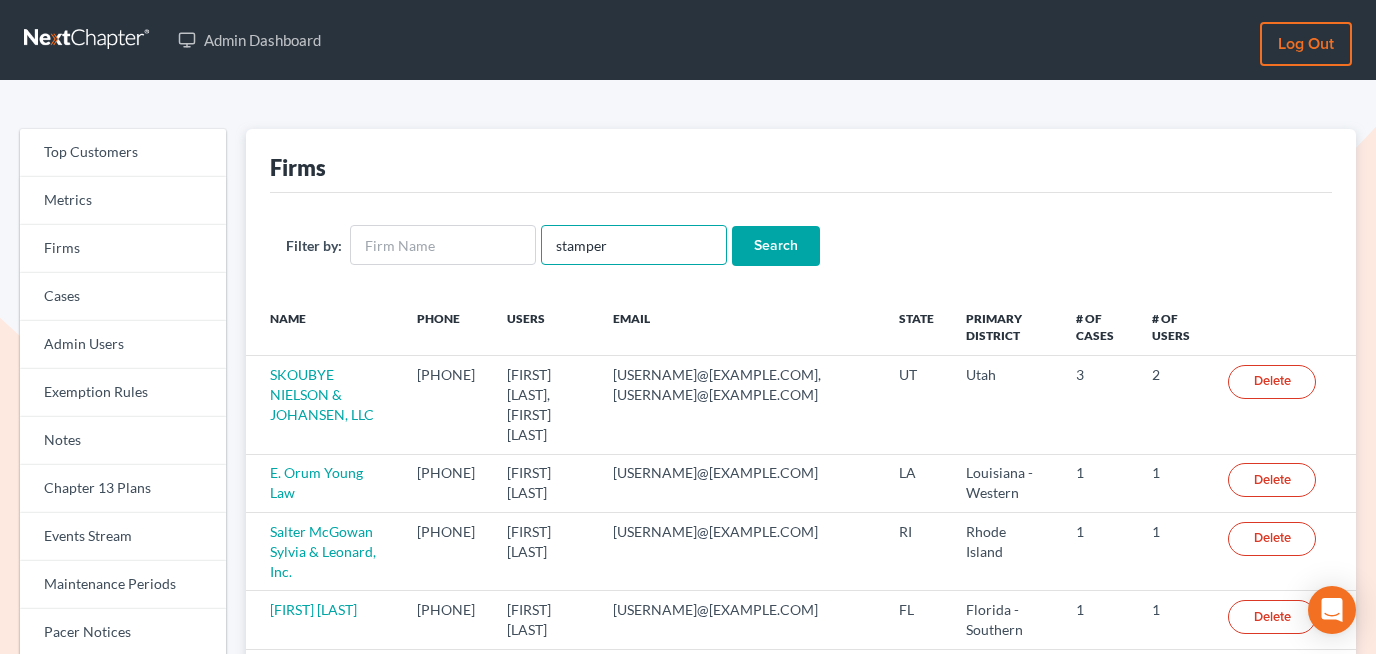 type on "stamper" 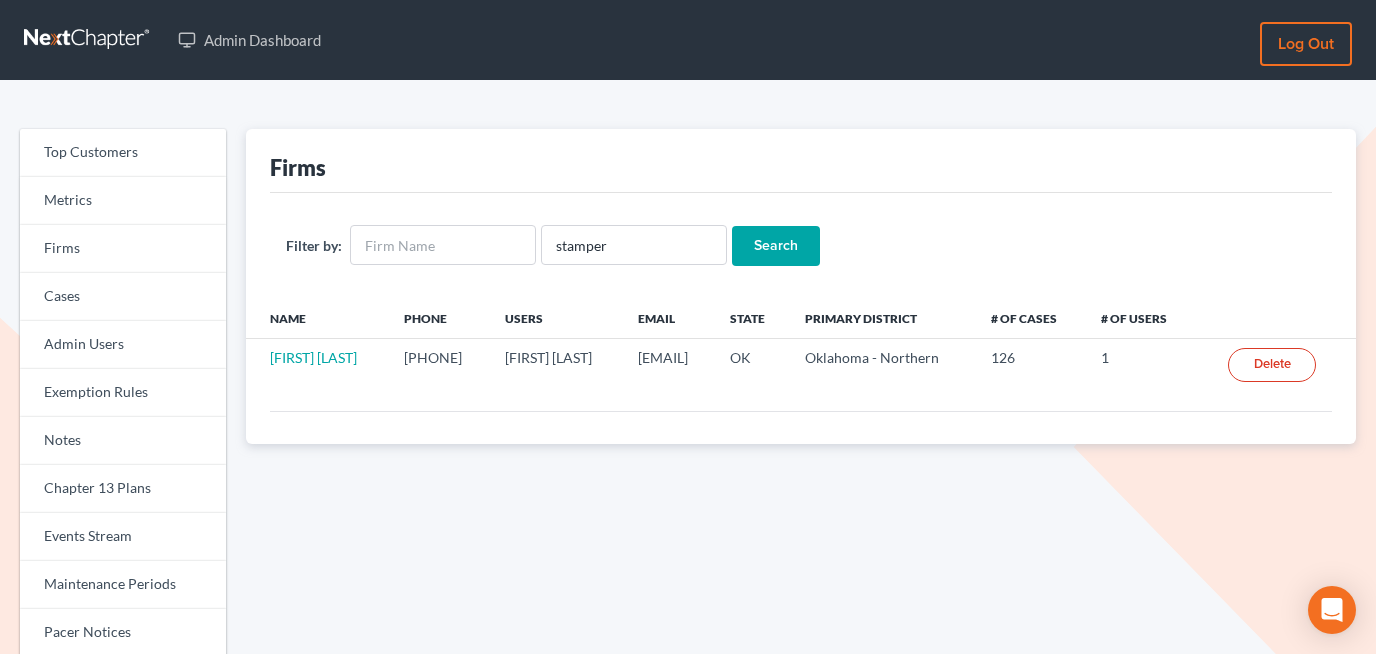 scroll, scrollTop: 0, scrollLeft: 0, axis: both 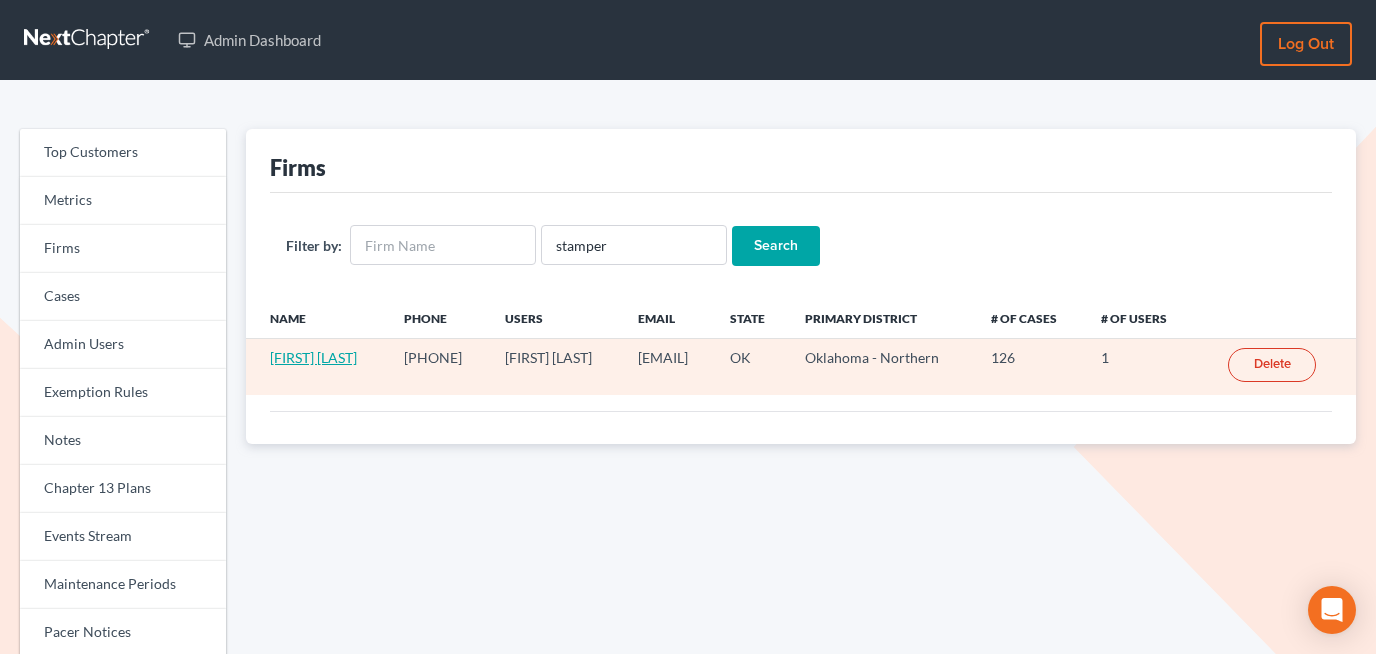 click on "[FIRST] [LAST]" at bounding box center (313, 357) 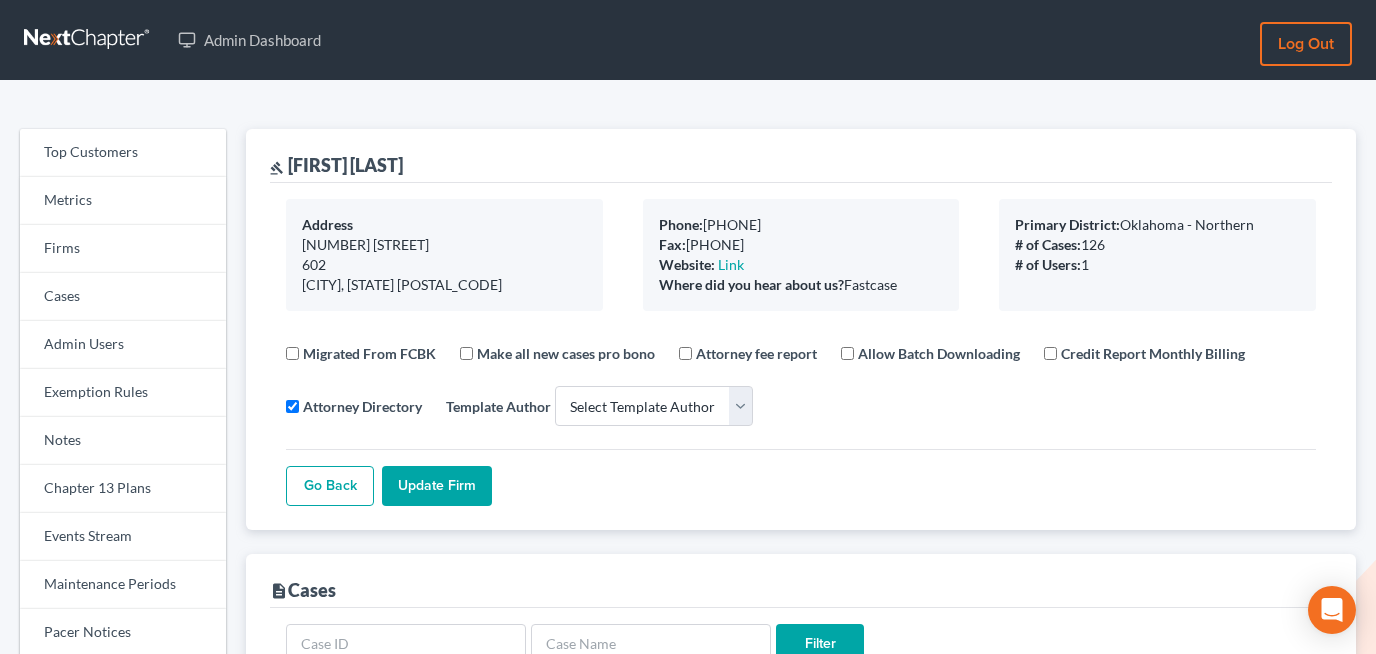 select 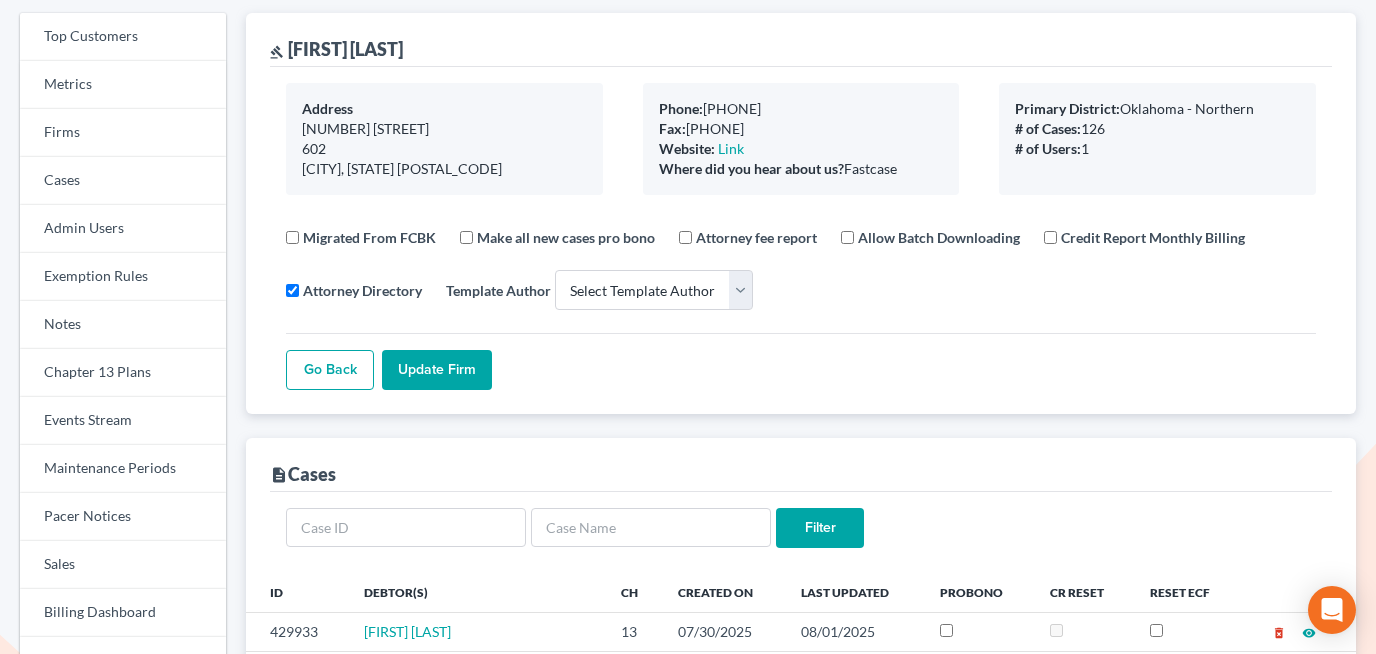scroll, scrollTop: 128, scrollLeft: 0, axis: vertical 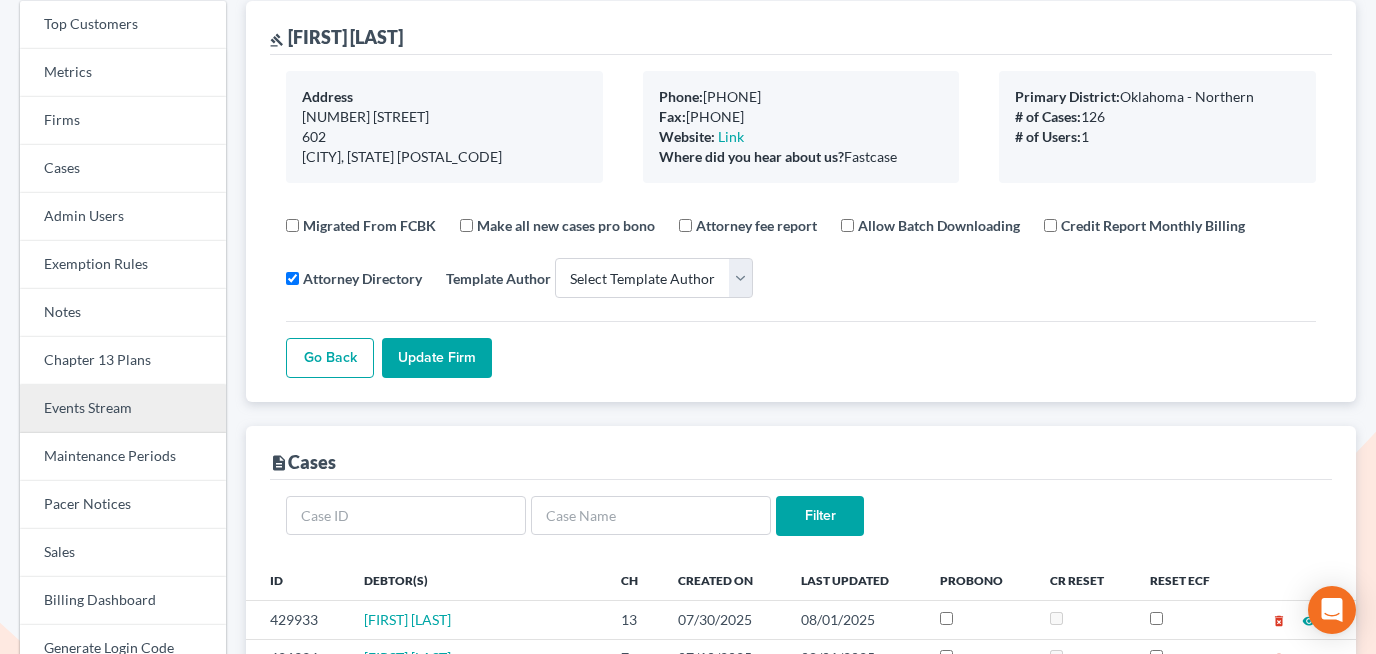 click on "Events Stream" at bounding box center [123, 409] 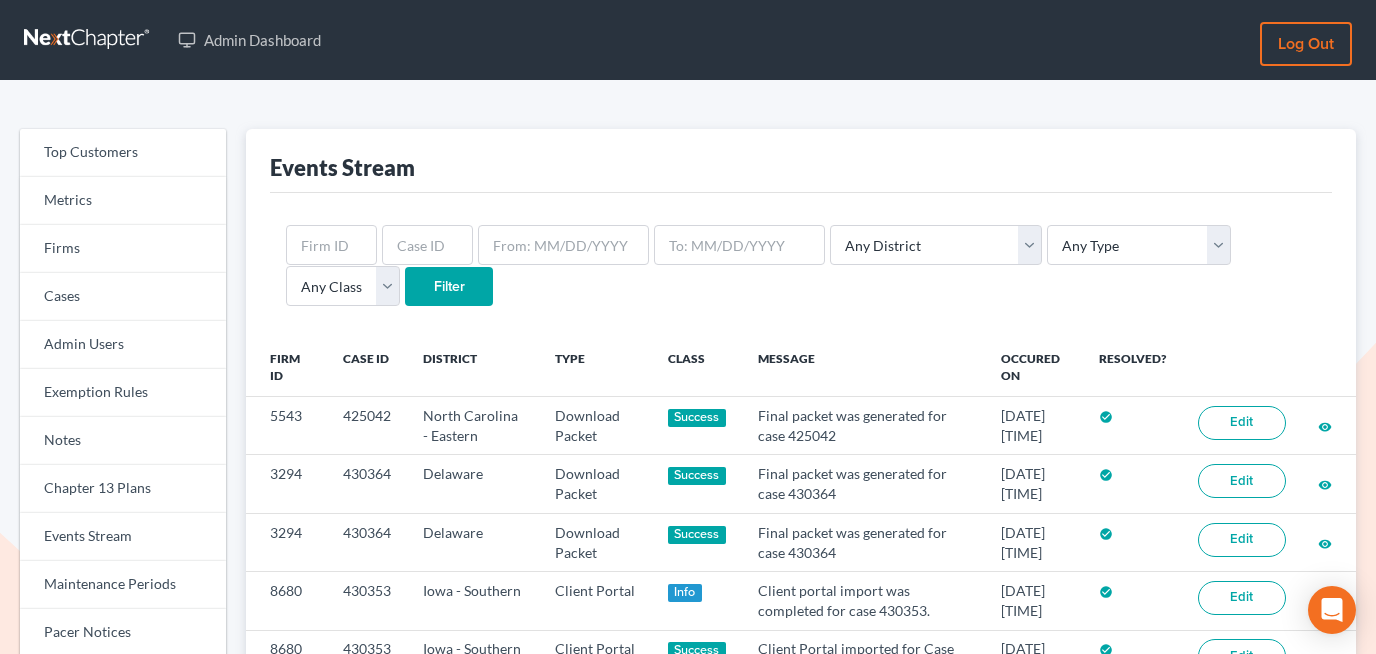 scroll, scrollTop: 0, scrollLeft: 0, axis: both 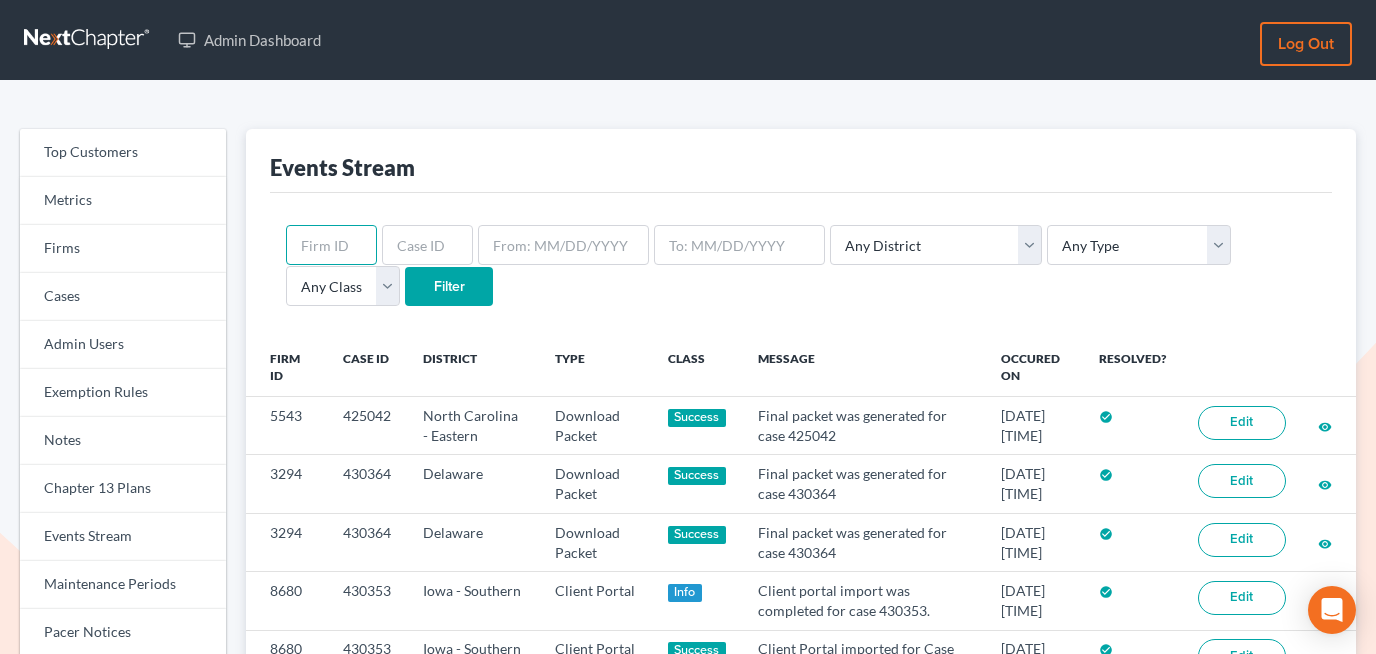 click at bounding box center (331, 245) 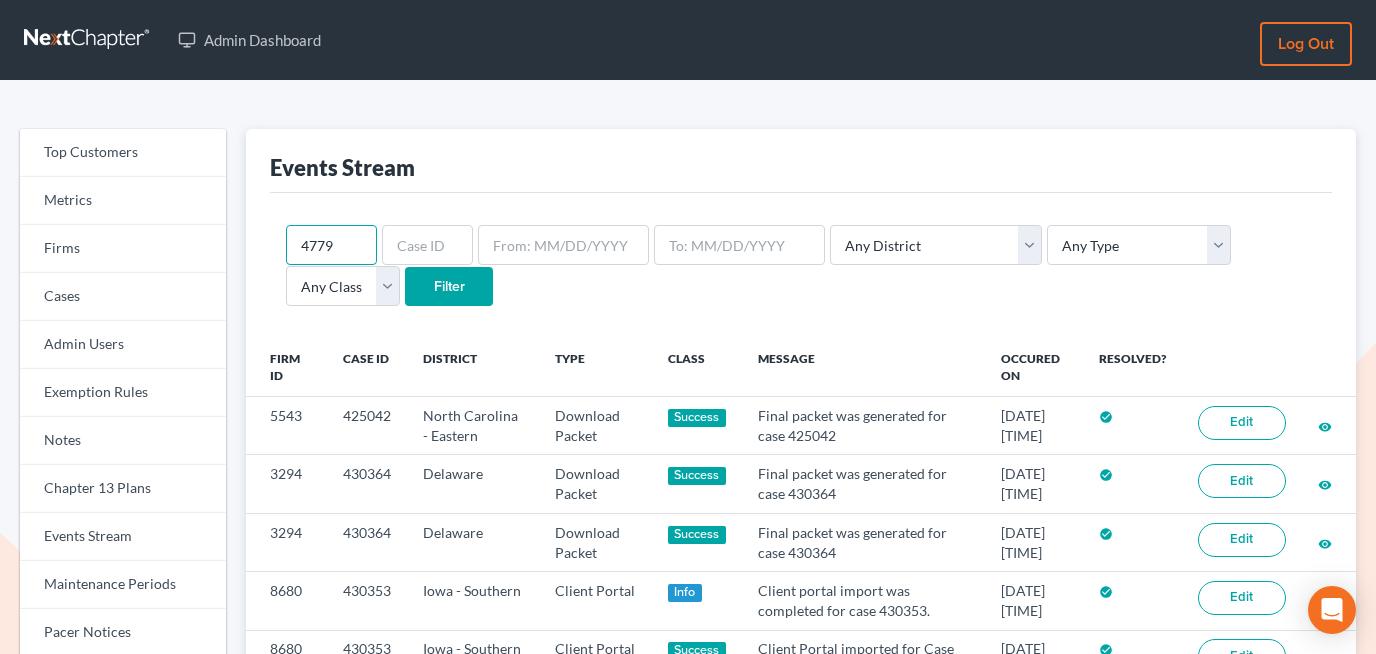 type on "4779" 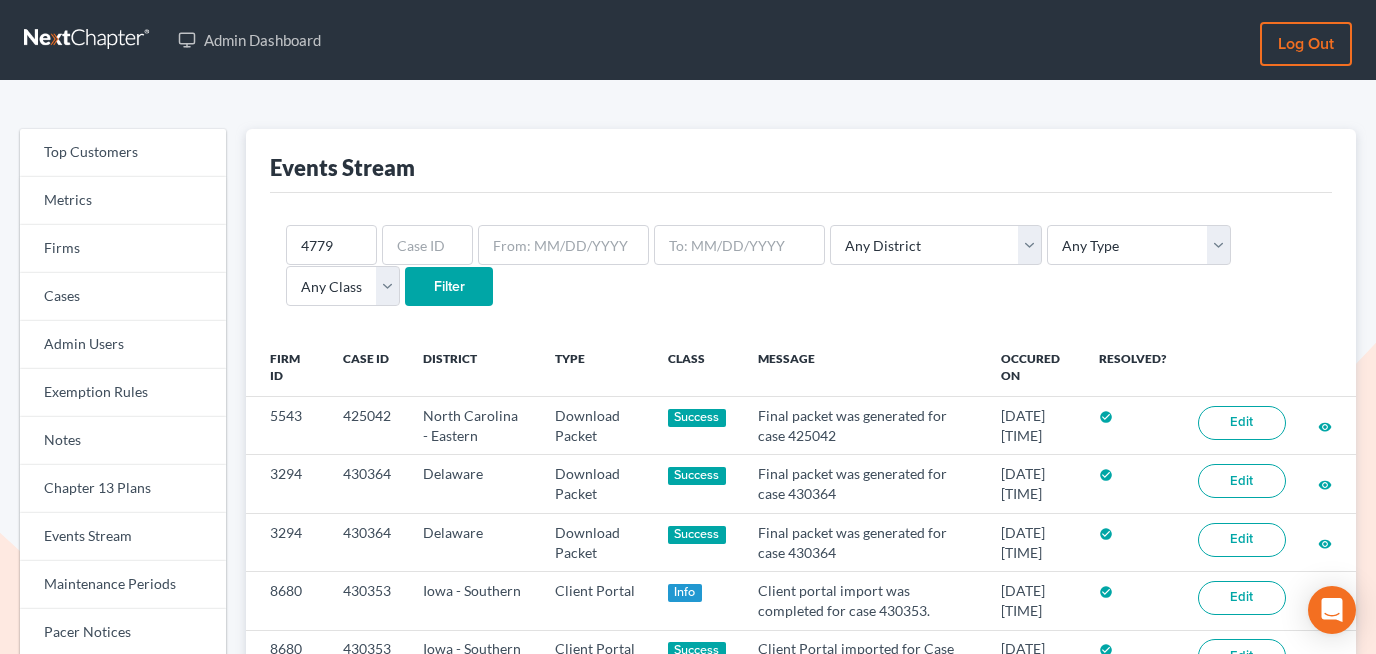 click on "Filter" at bounding box center [449, 287] 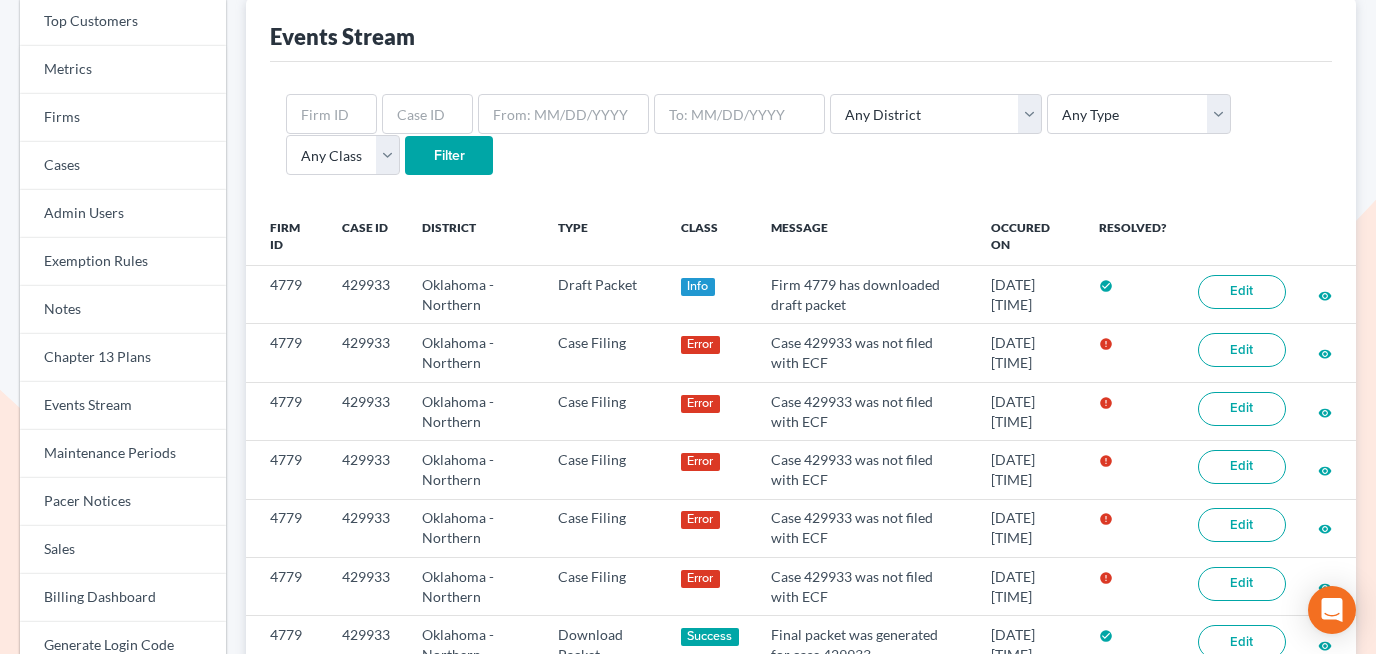 scroll, scrollTop: 216, scrollLeft: 0, axis: vertical 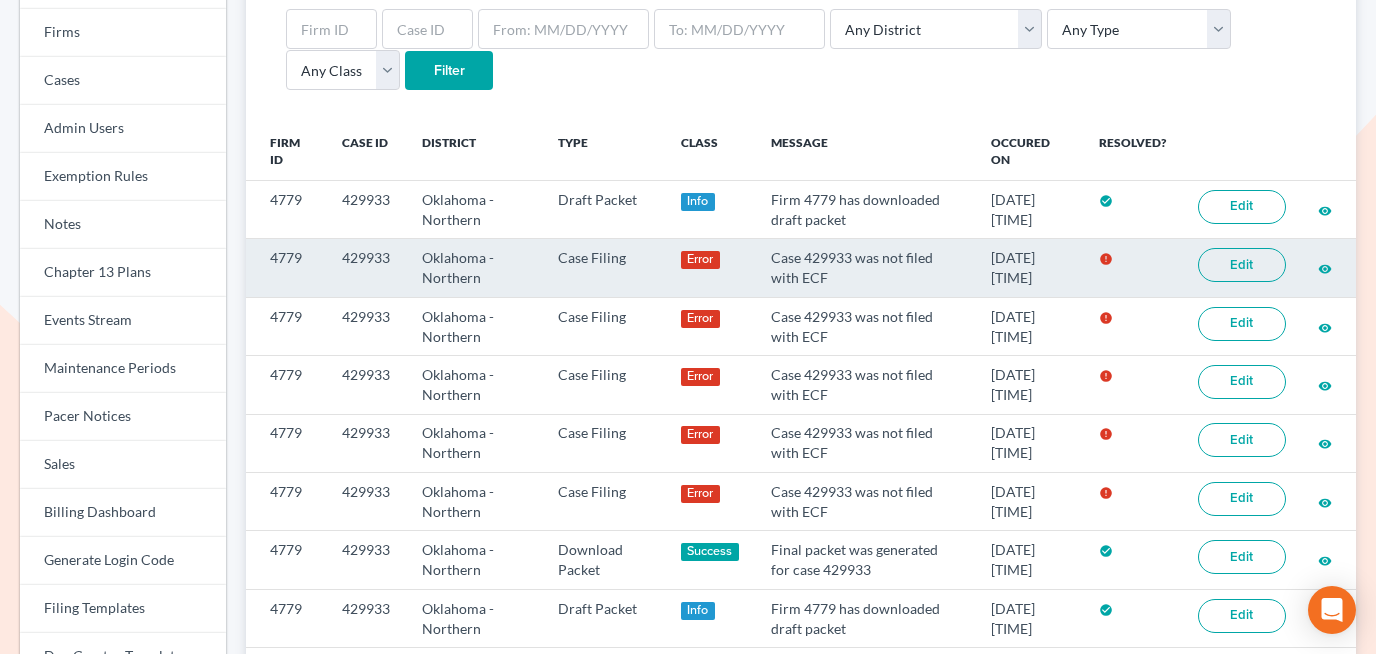click on "429933" at bounding box center [366, 268] 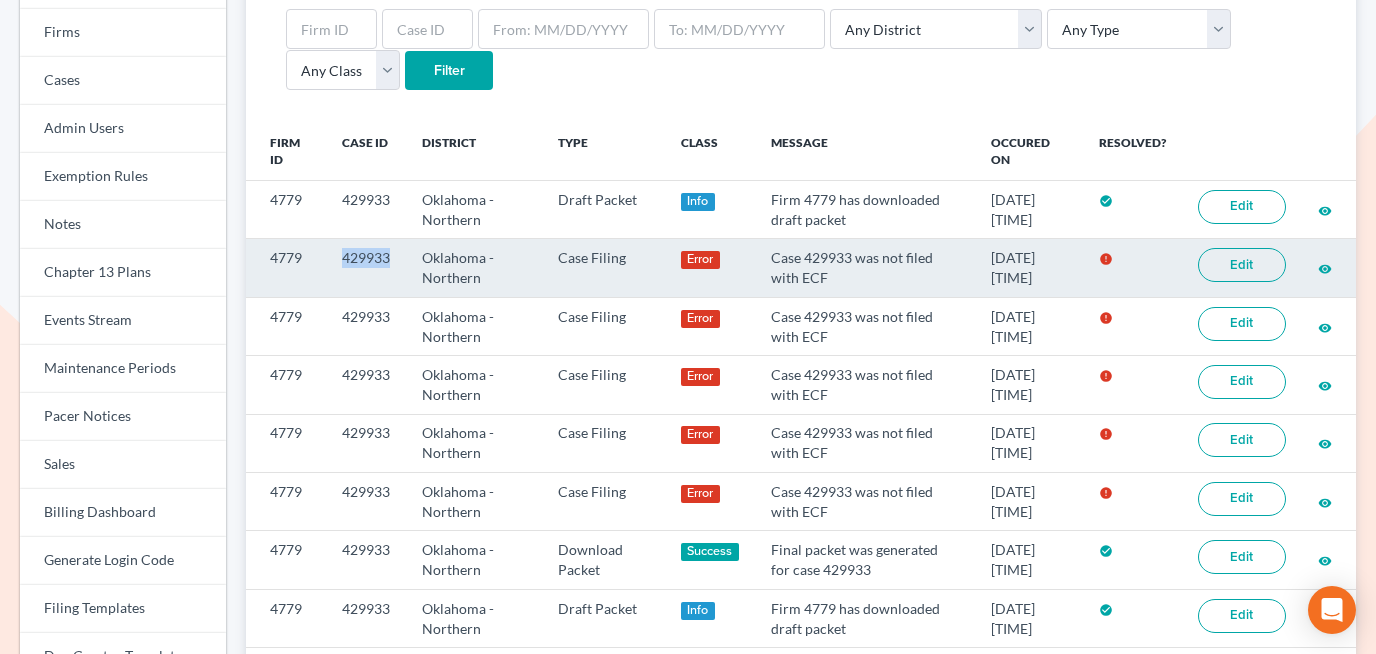 click on "429933" at bounding box center (366, 268) 